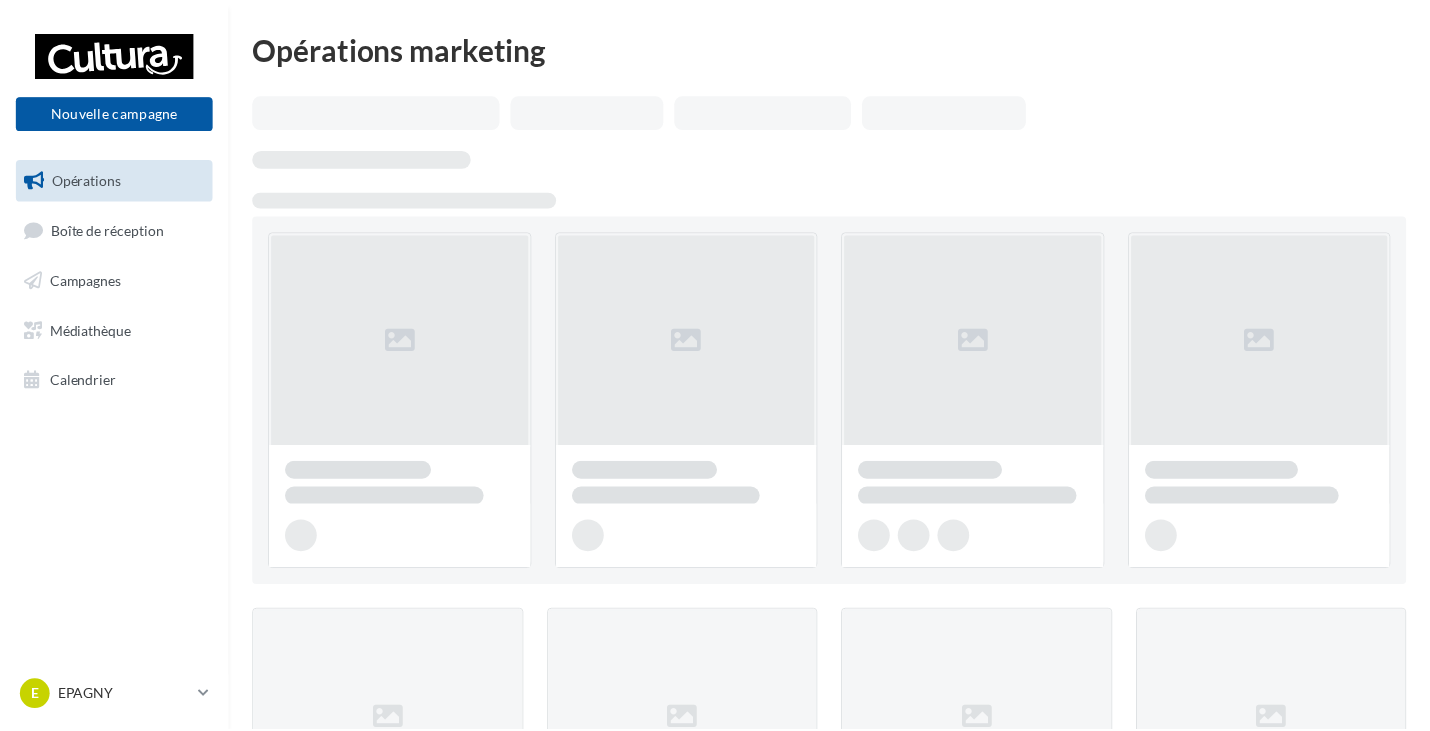 scroll, scrollTop: 0, scrollLeft: 0, axis: both 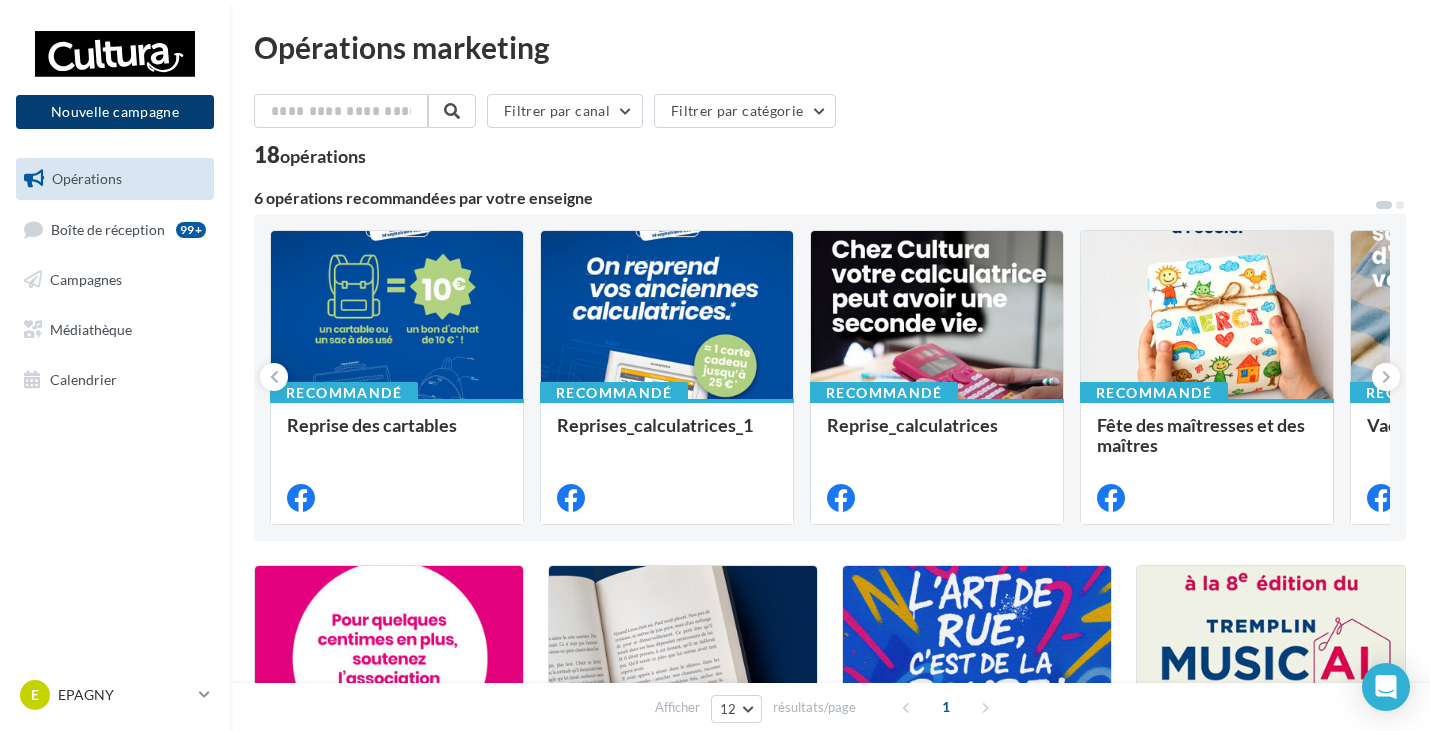 click on "Nouvelle campagne" at bounding box center (115, 112) 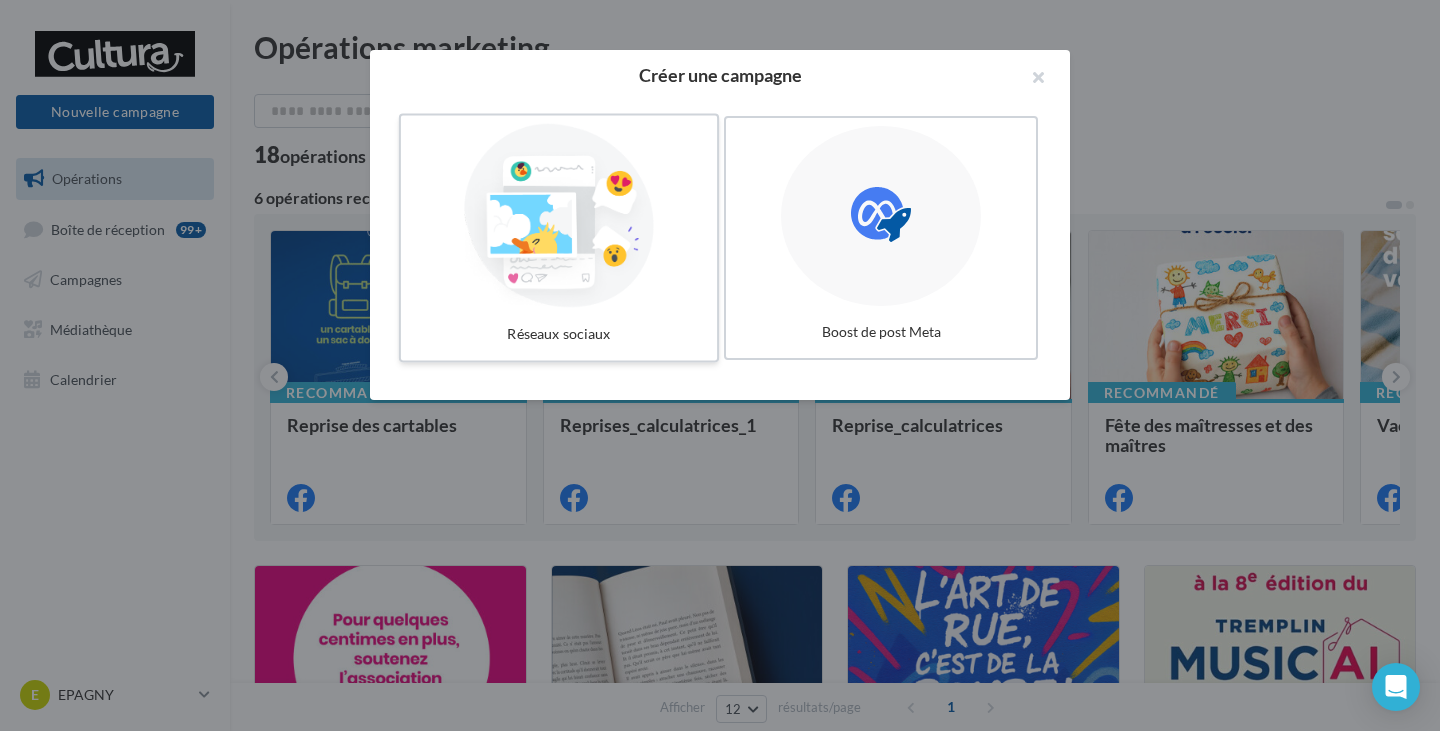 click at bounding box center [559, 216] 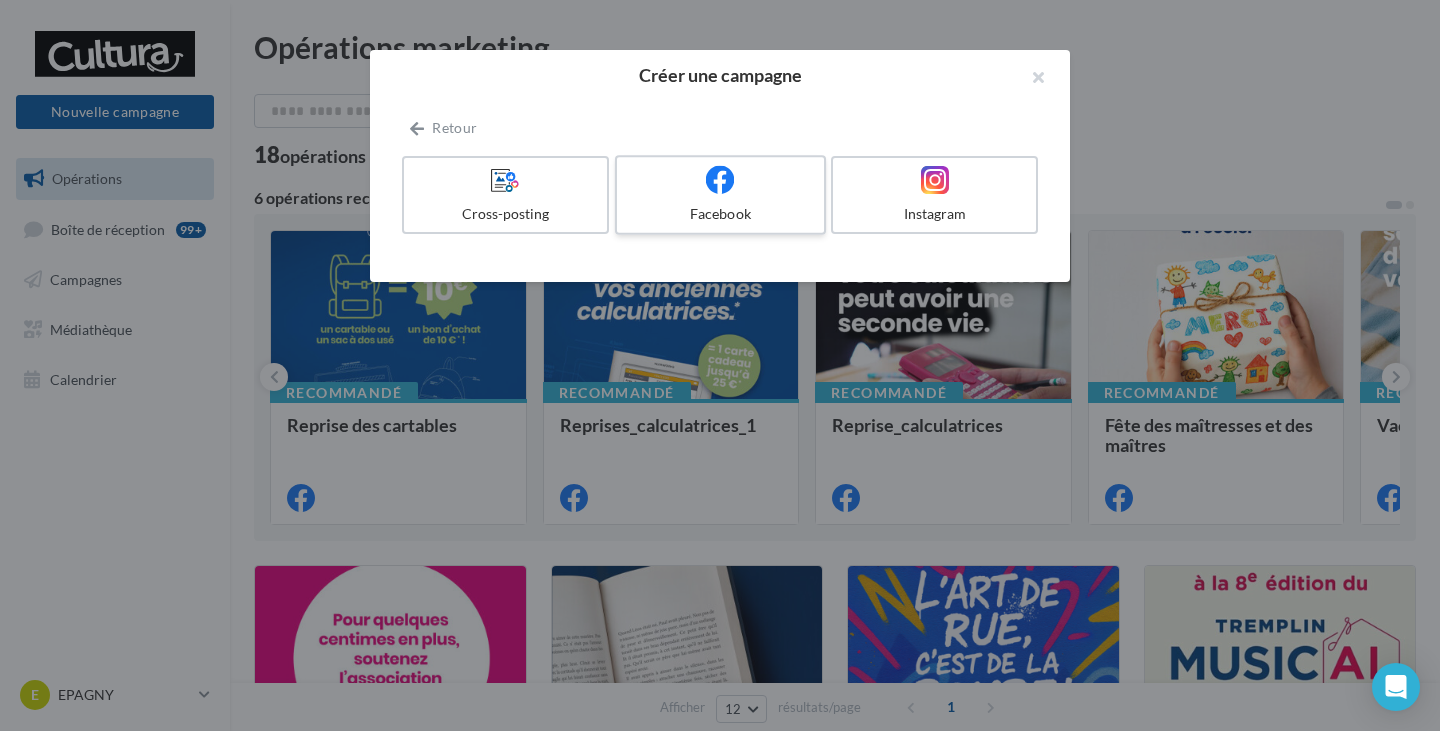 click at bounding box center [720, 180] 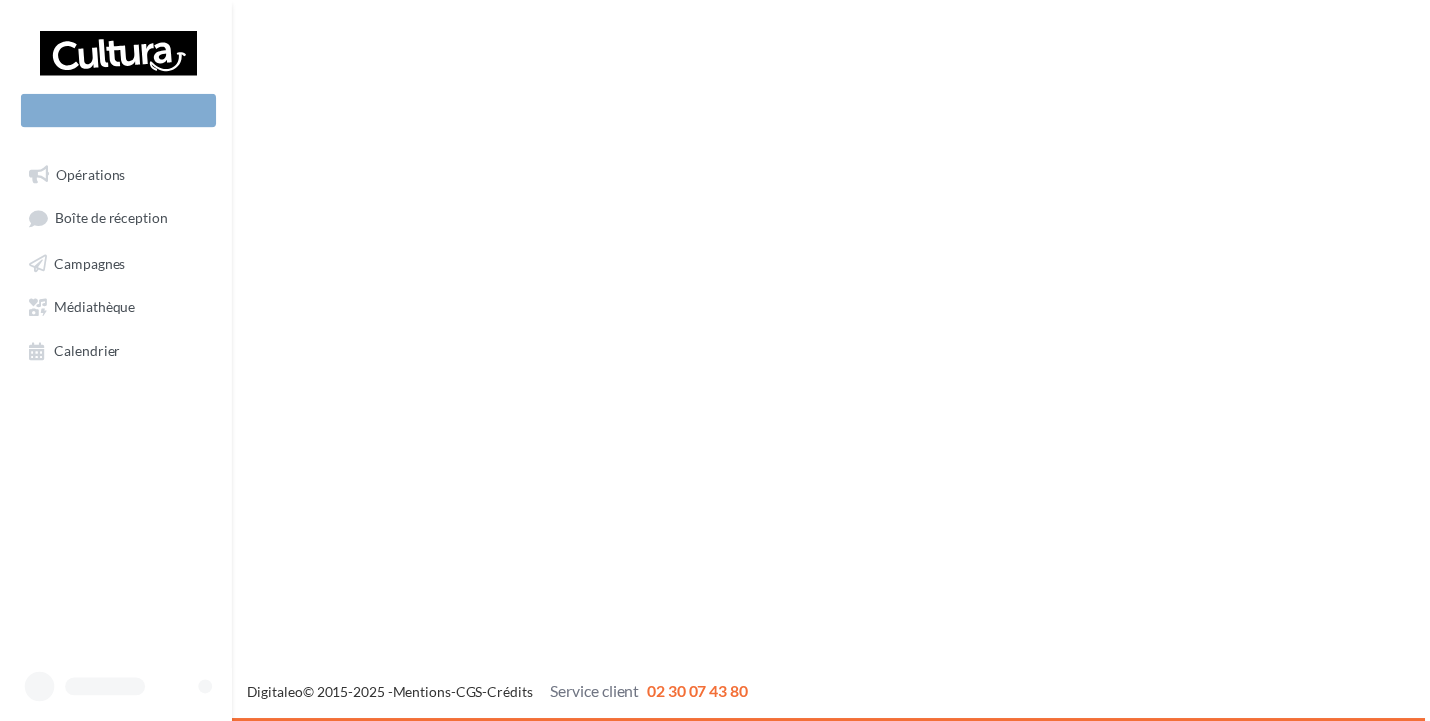 scroll, scrollTop: 0, scrollLeft: 0, axis: both 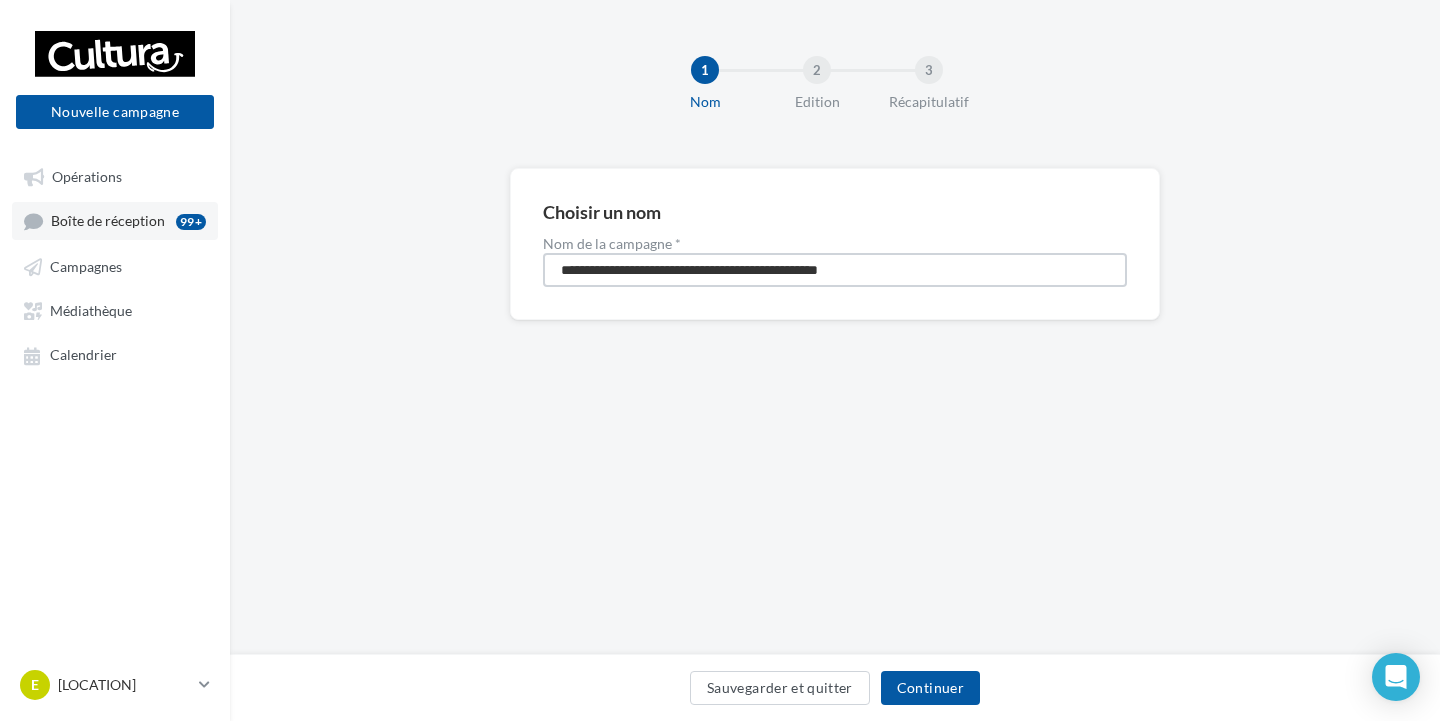 drag, startPoint x: 974, startPoint y: 278, endPoint x: 132, endPoint y: 209, distance: 844.82245 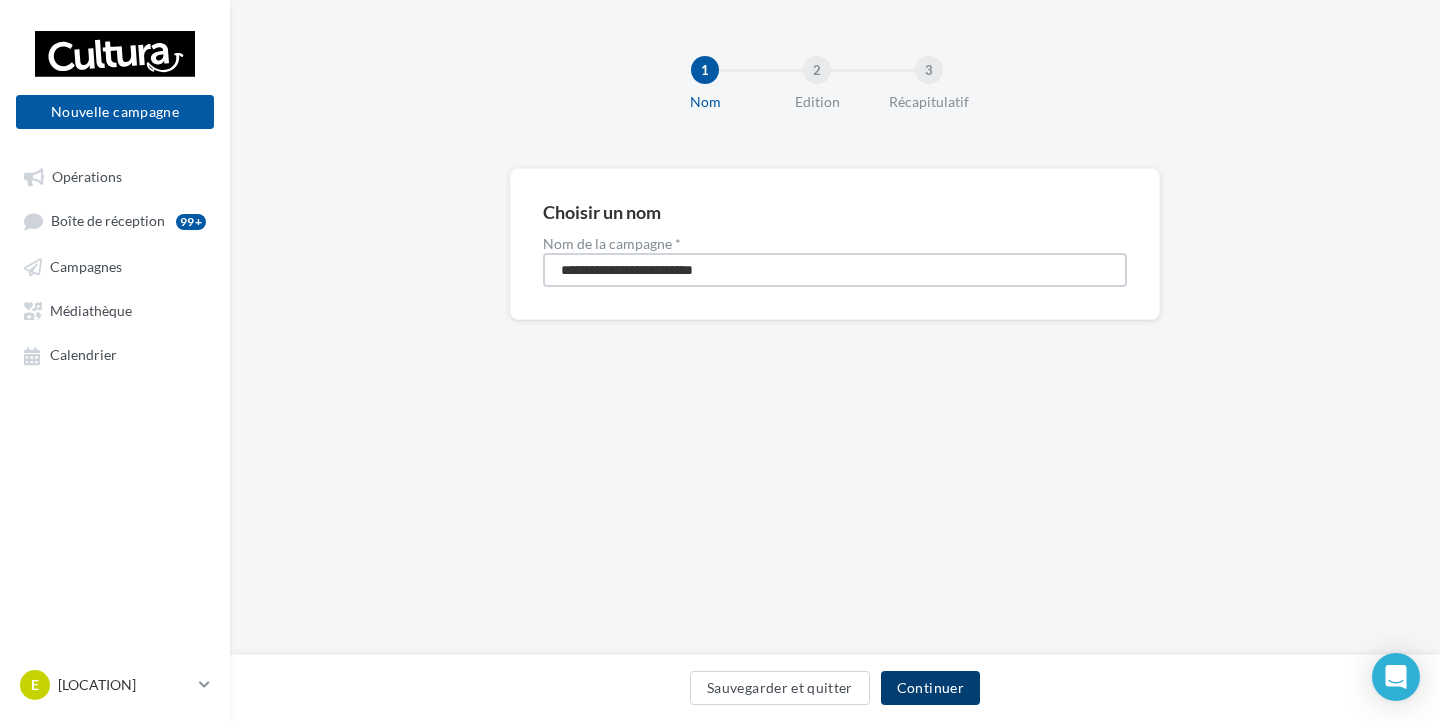 type on "**********" 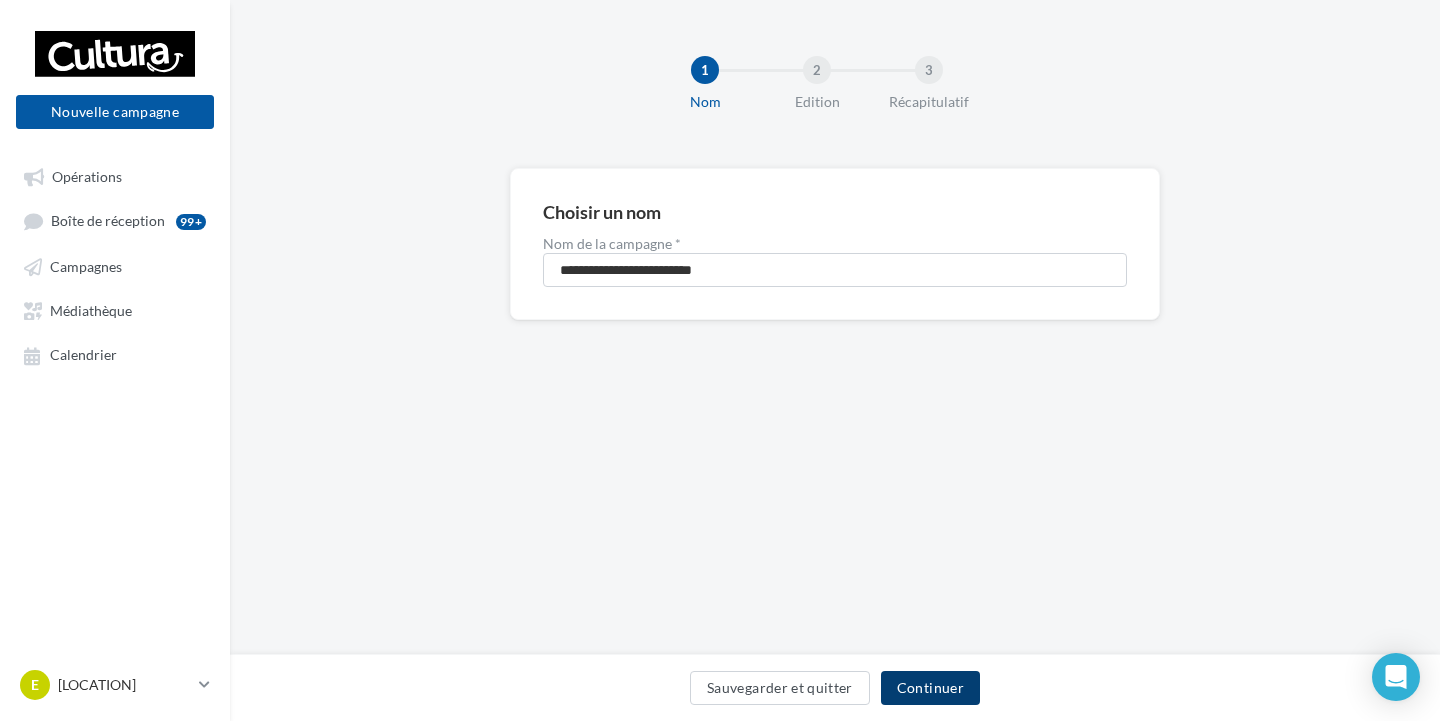 click on "Continuer" at bounding box center [930, 688] 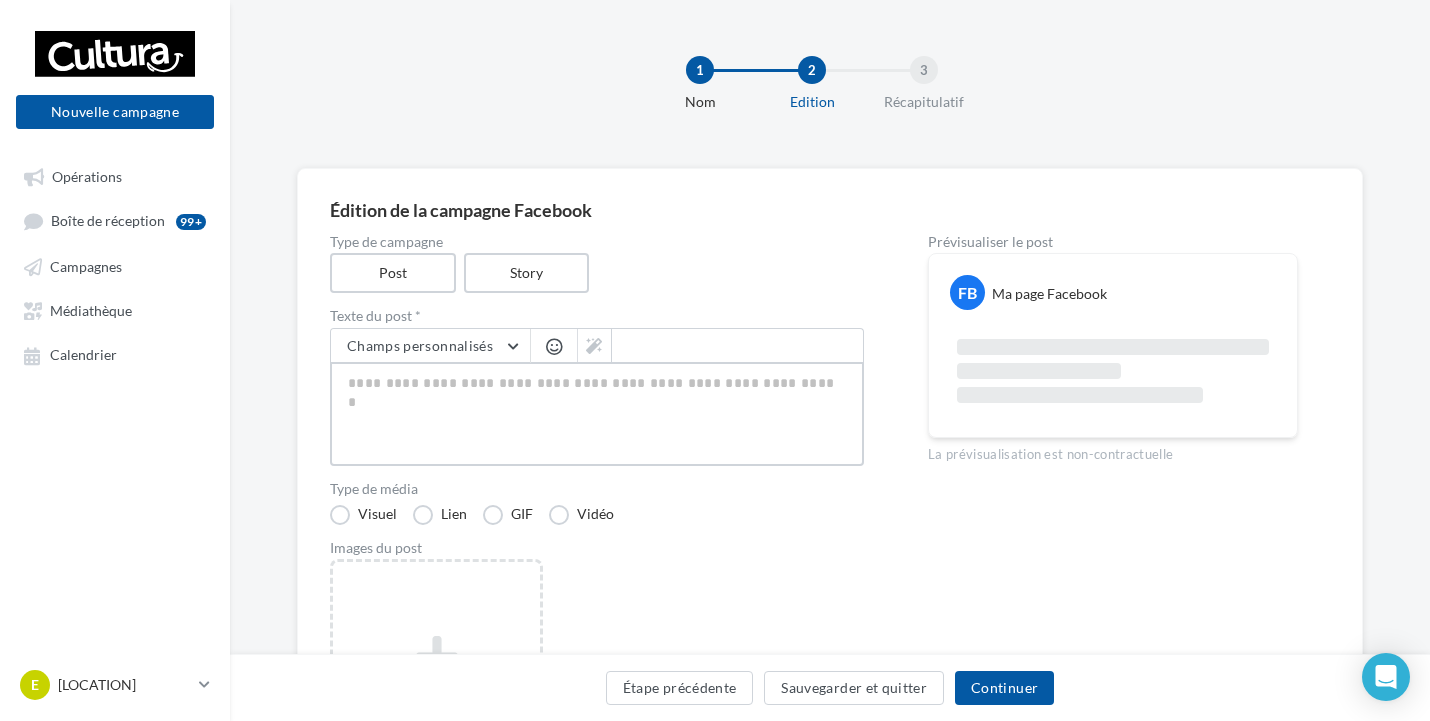 click at bounding box center (597, 414) 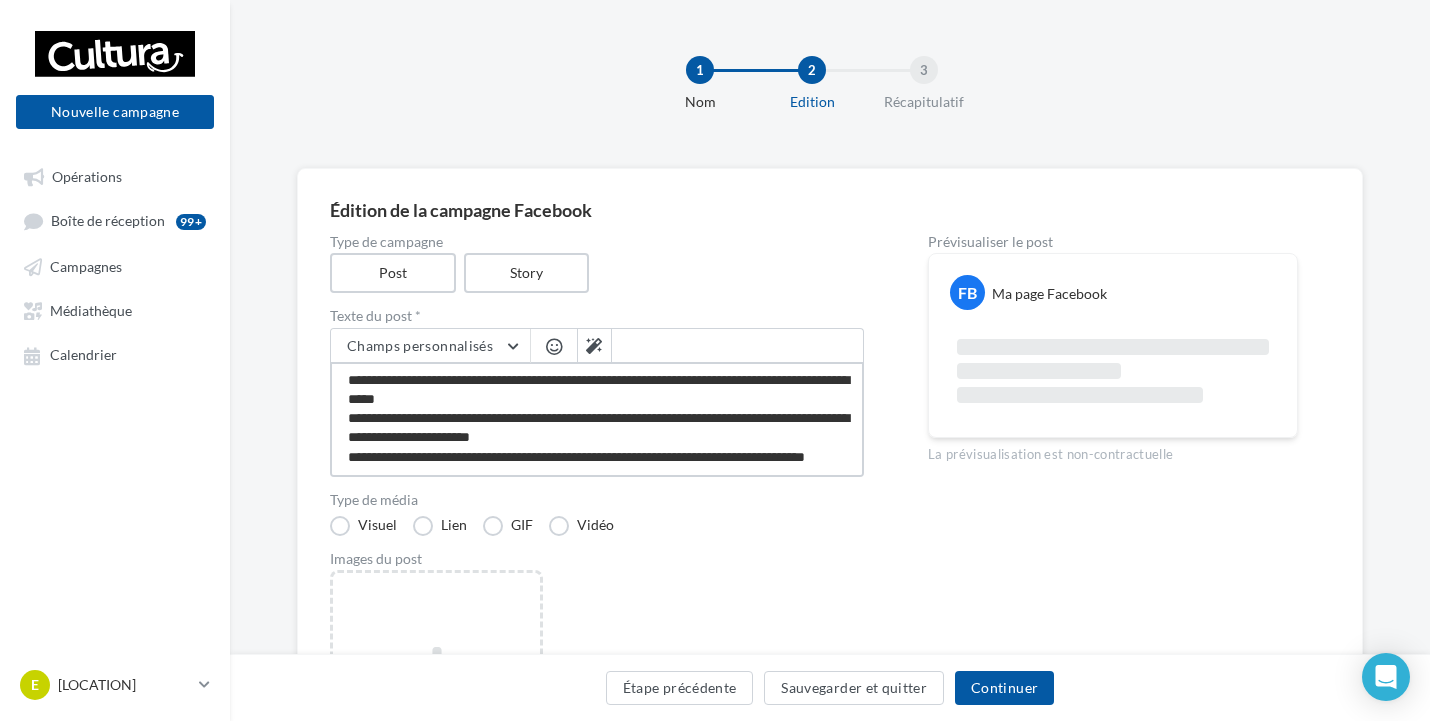 scroll, scrollTop: 0, scrollLeft: 0, axis: both 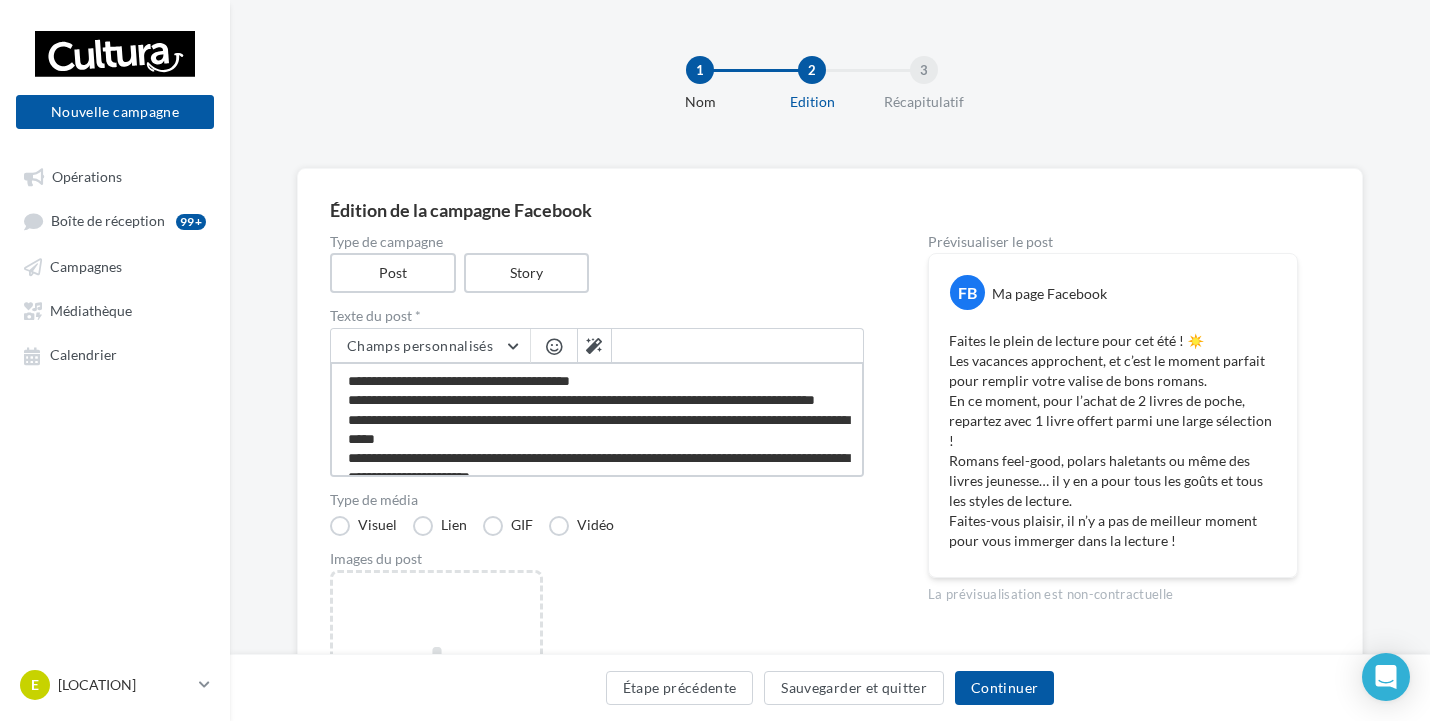 click on "**********" at bounding box center (597, 419) 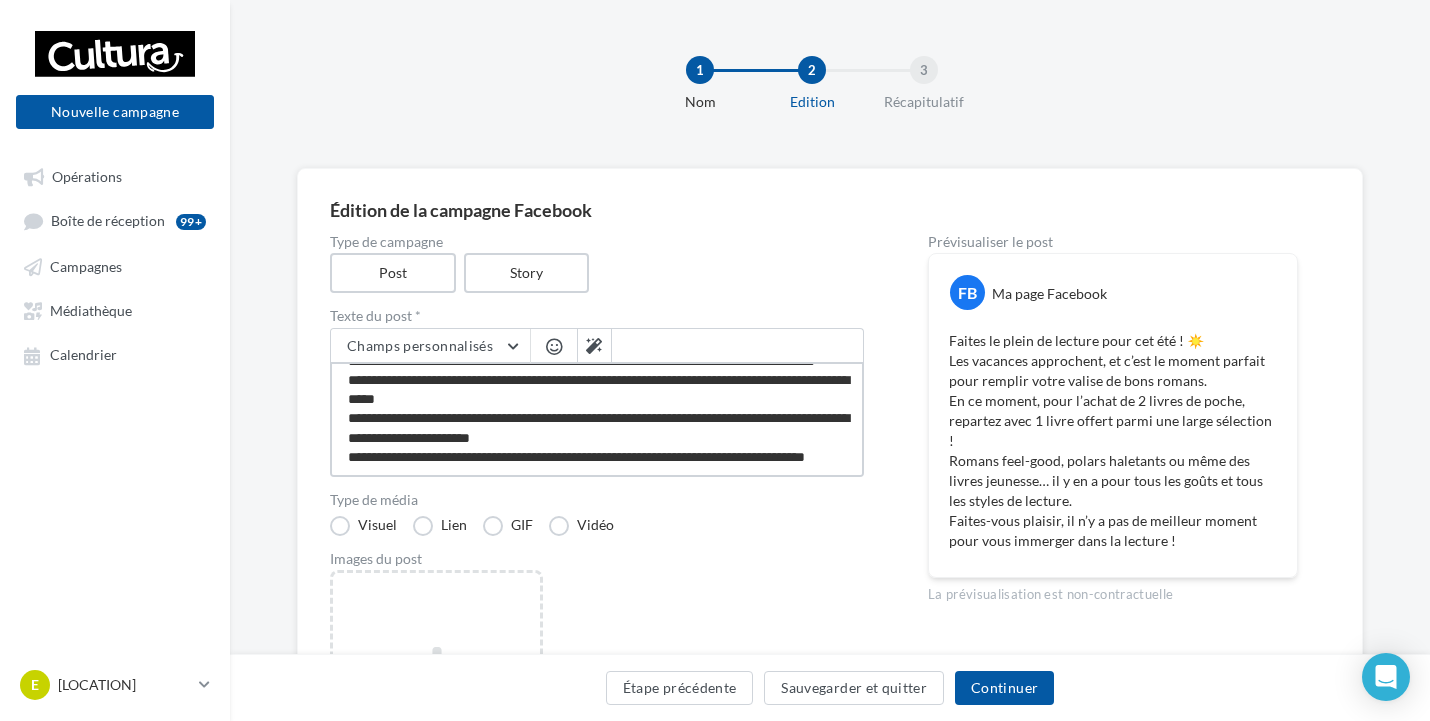 scroll, scrollTop: 98, scrollLeft: 0, axis: vertical 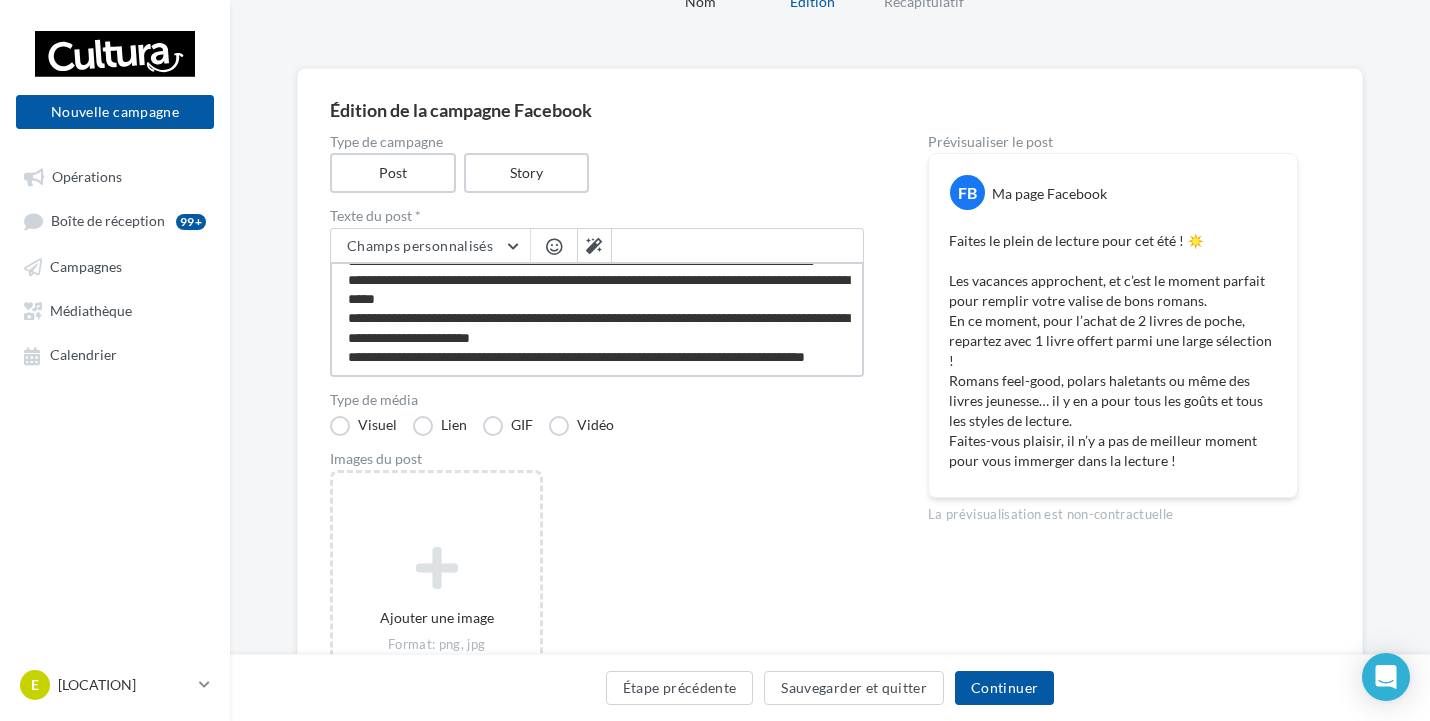 click on "**********" at bounding box center [597, 319] 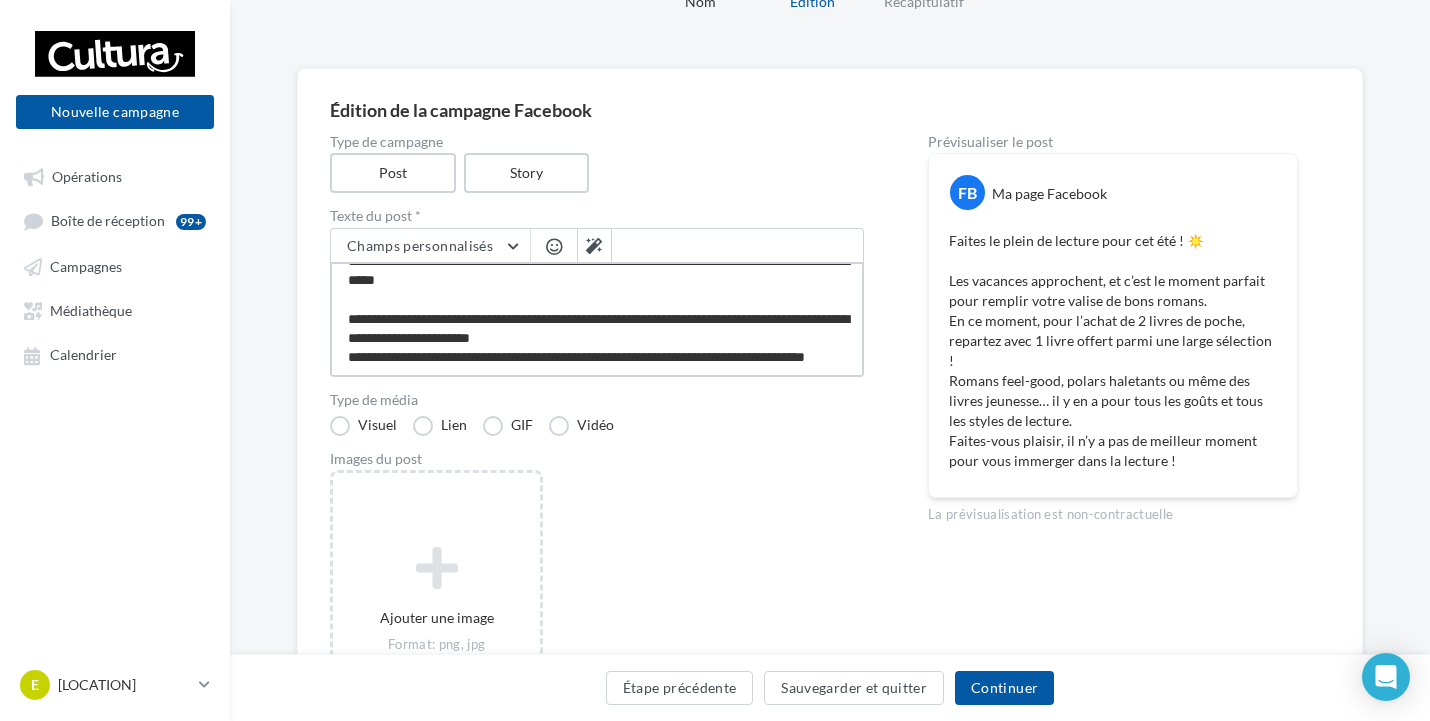 scroll, scrollTop: 117, scrollLeft: 0, axis: vertical 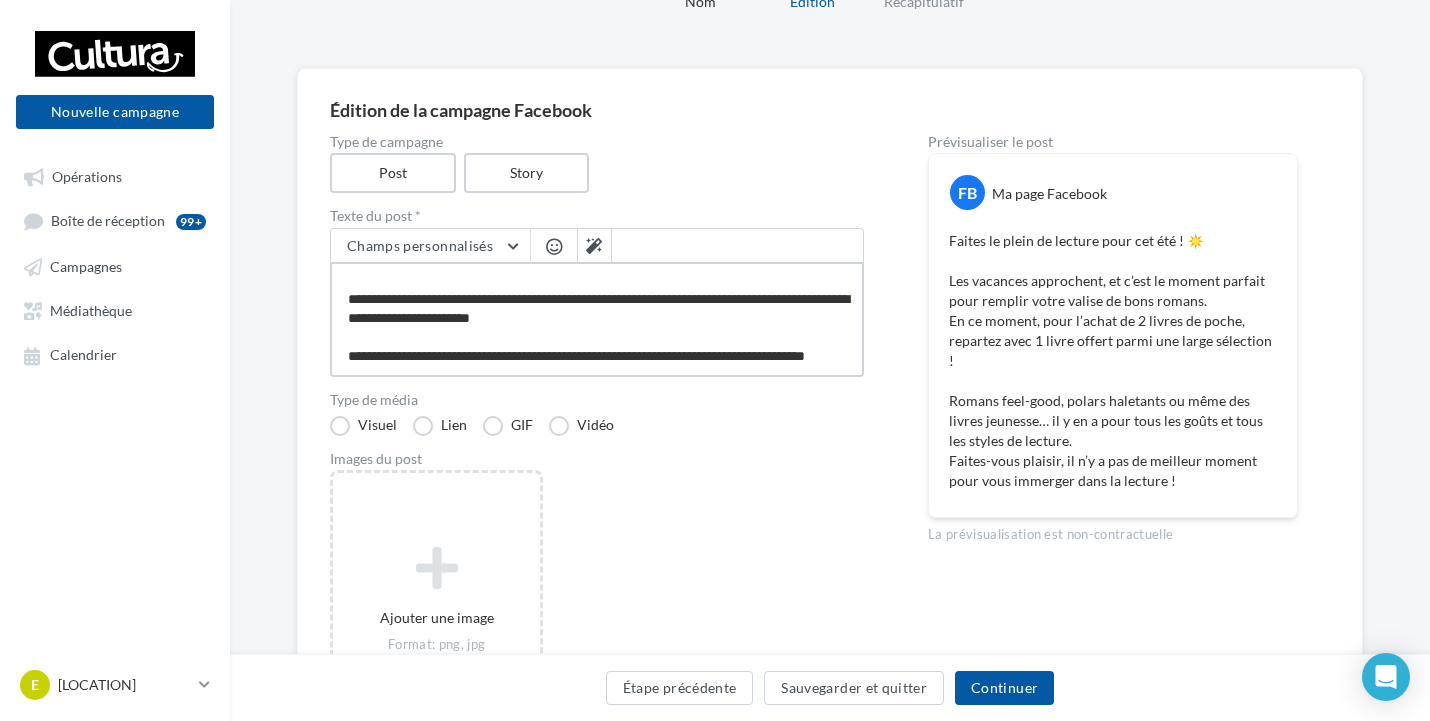 click on "**********" at bounding box center (597, 319) 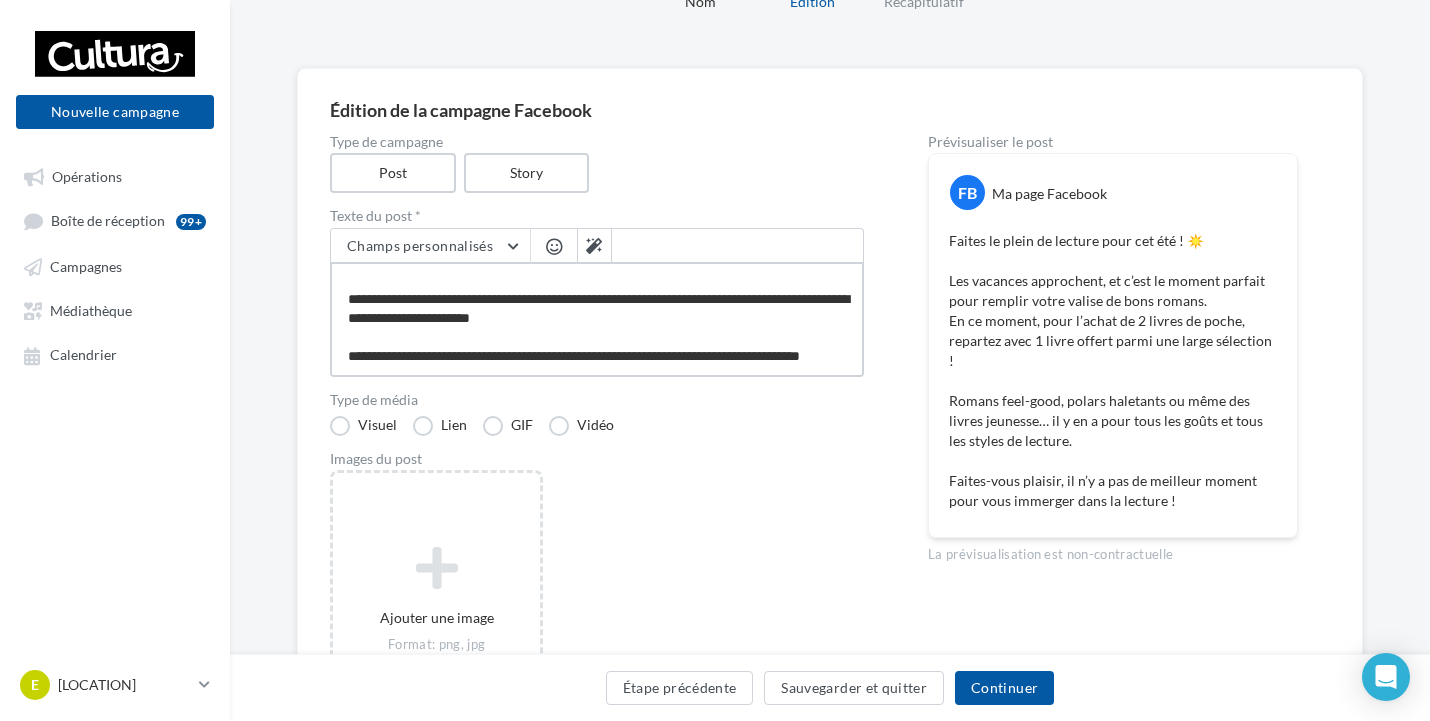 click on "**********" at bounding box center [597, 319] 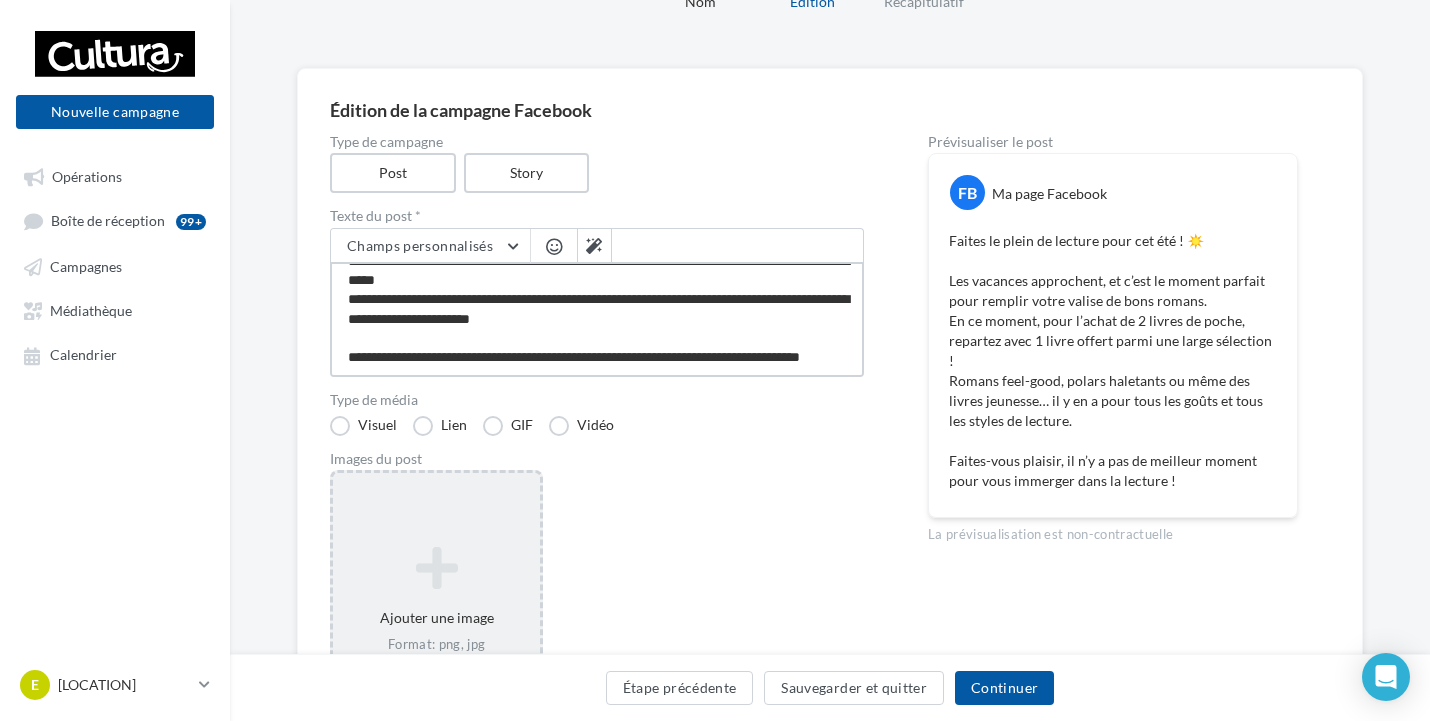 type on "**********" 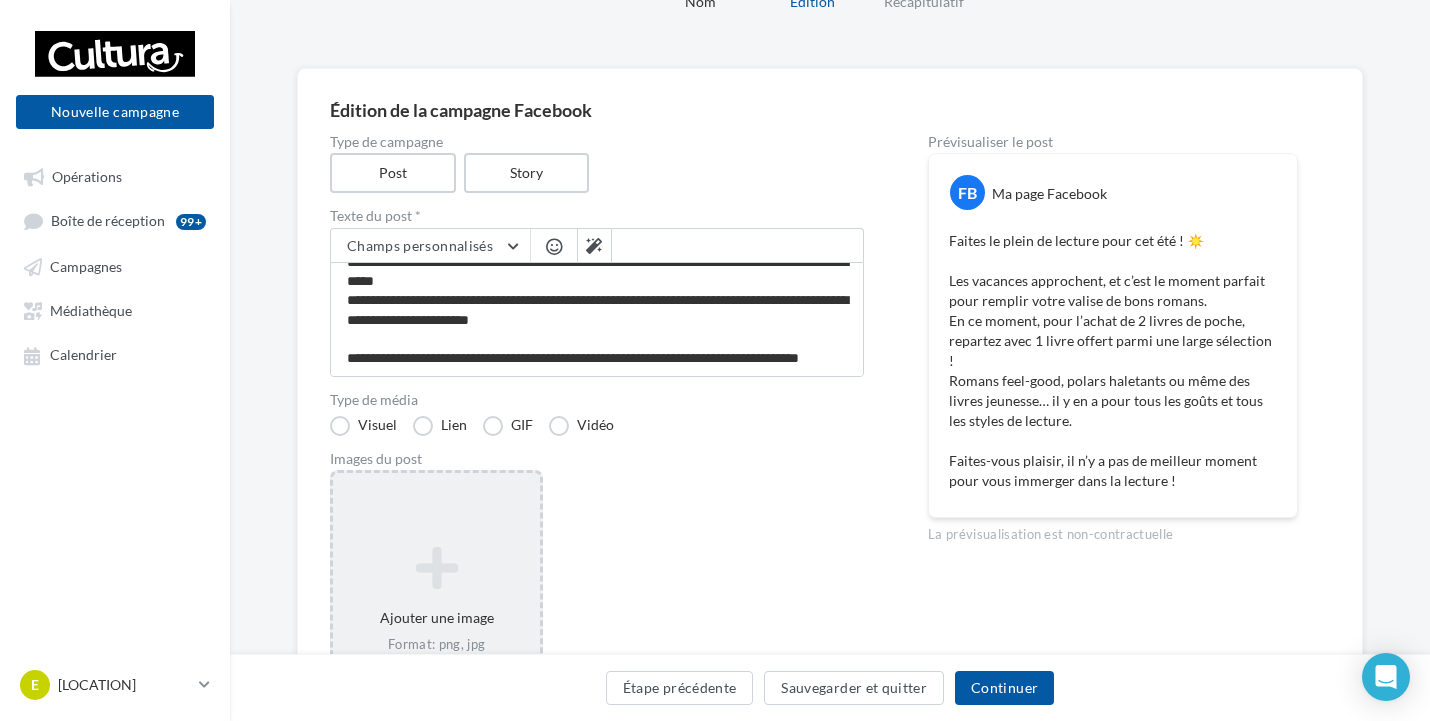 click at bounding box center (436, 568) 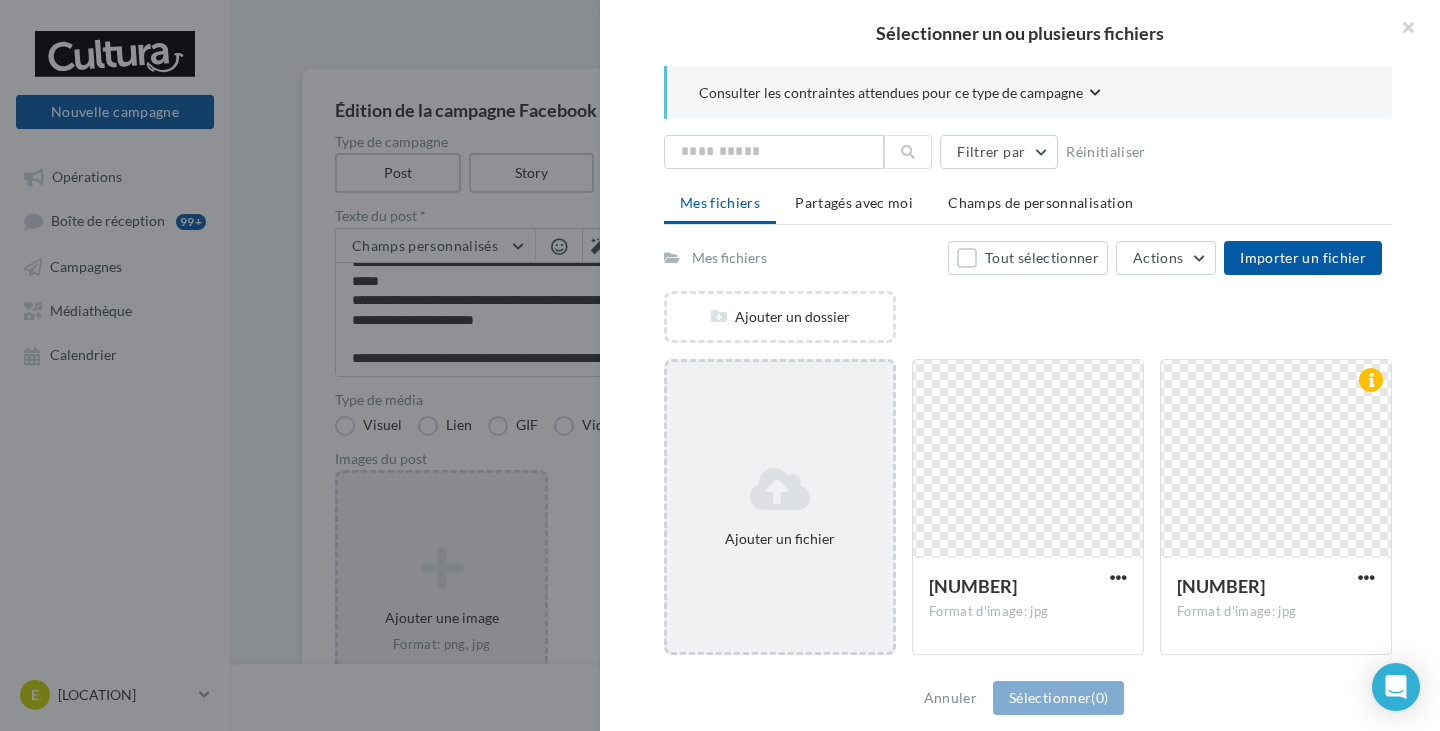 click on "Ajouter un fichier" at bounding box center [780, 317] 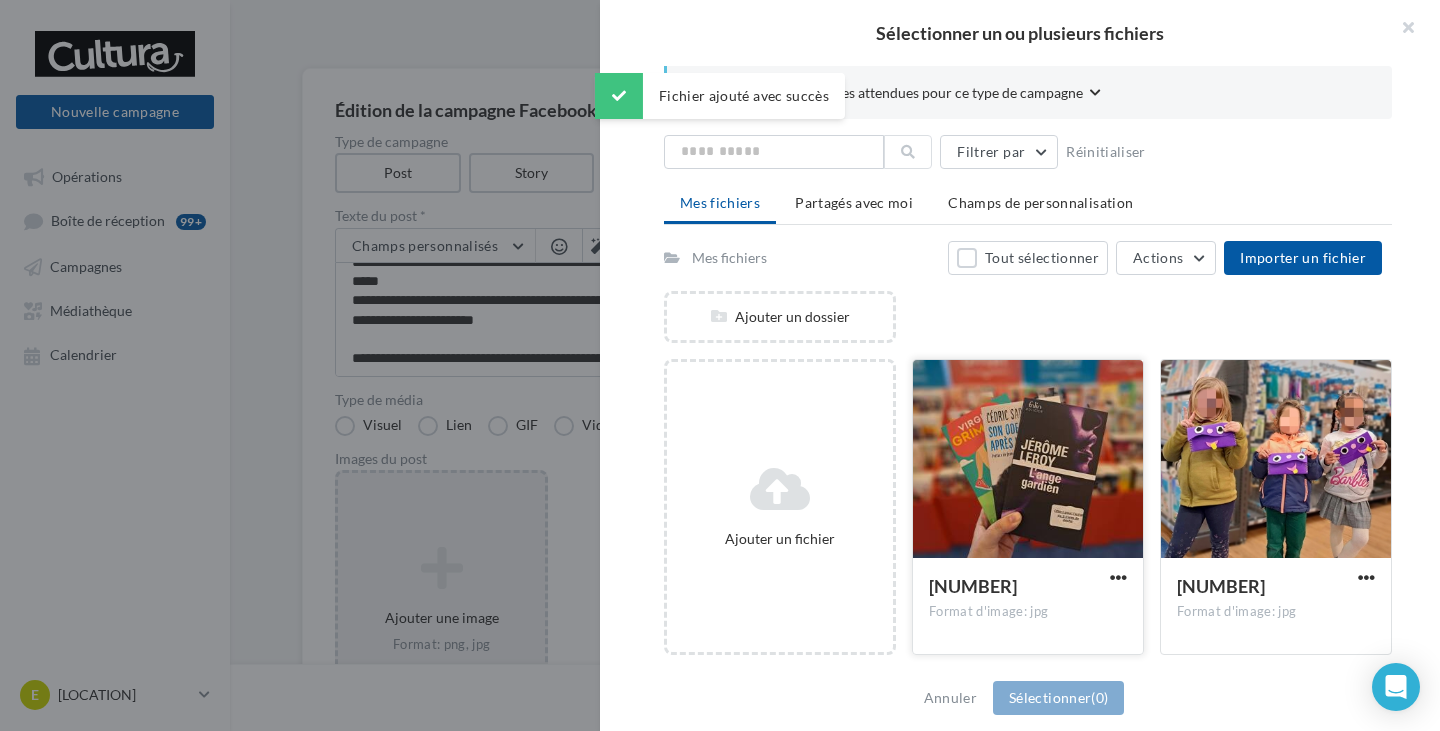 click at bounding box center [1028, 460] 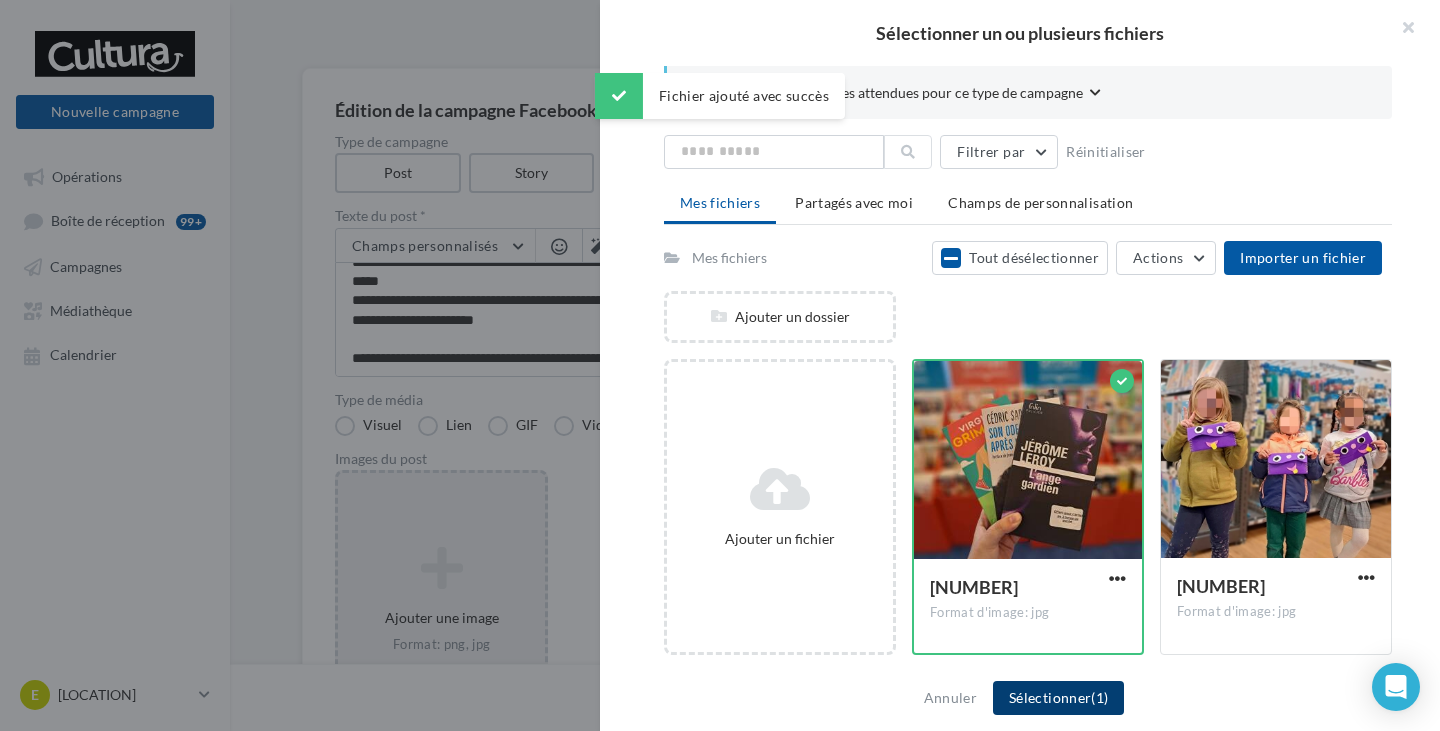 click on "Sélectionner   (1)" at bounding box center (1058, 698) 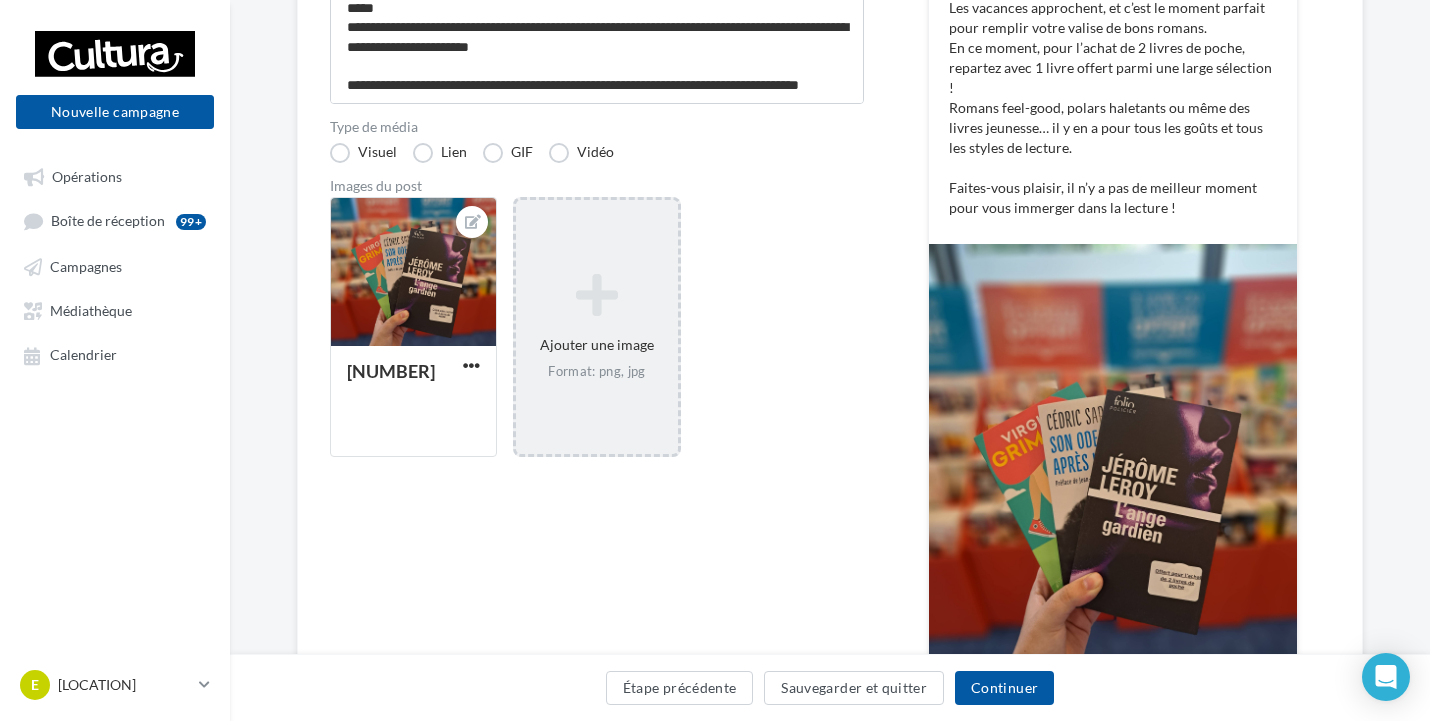 scroll, scrollTop: 561, scrollLeft: 0, axis: vertical 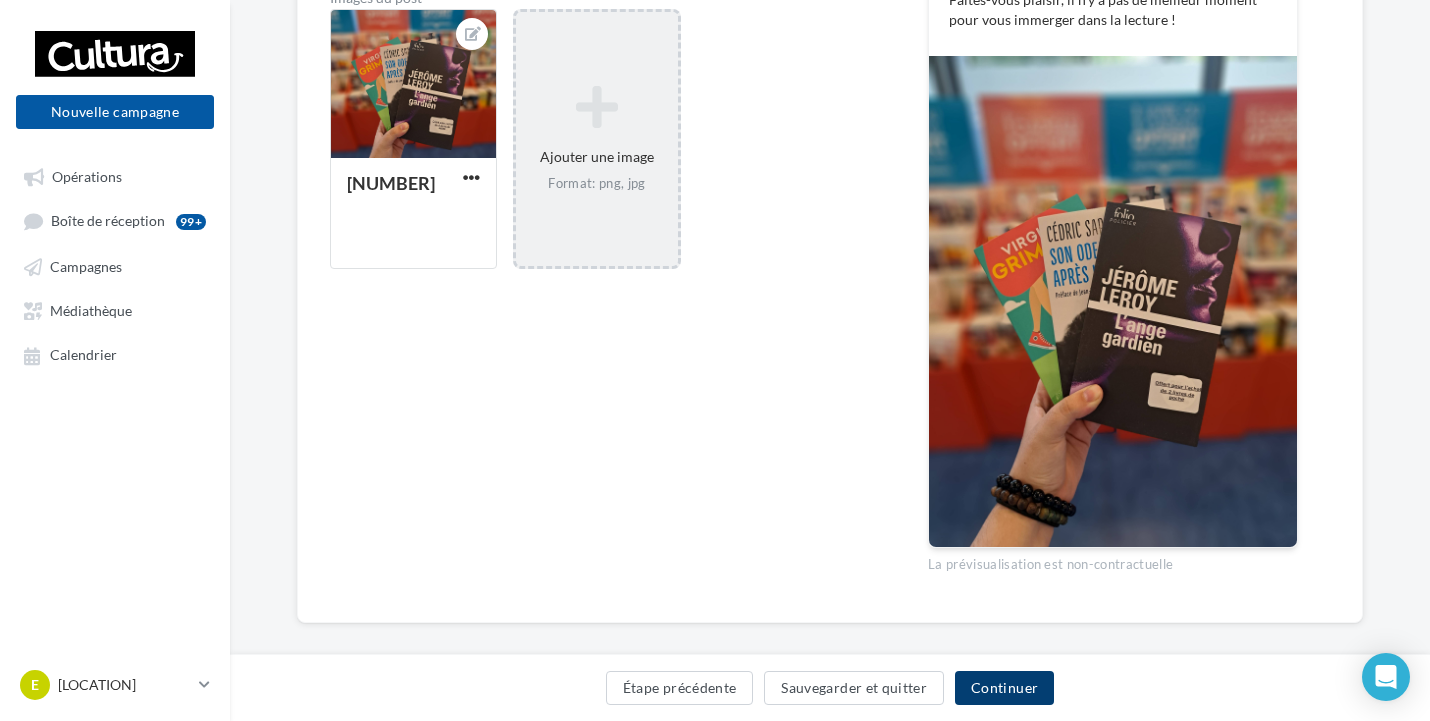 click on "Continuer" at bounding box center (1004, 688) 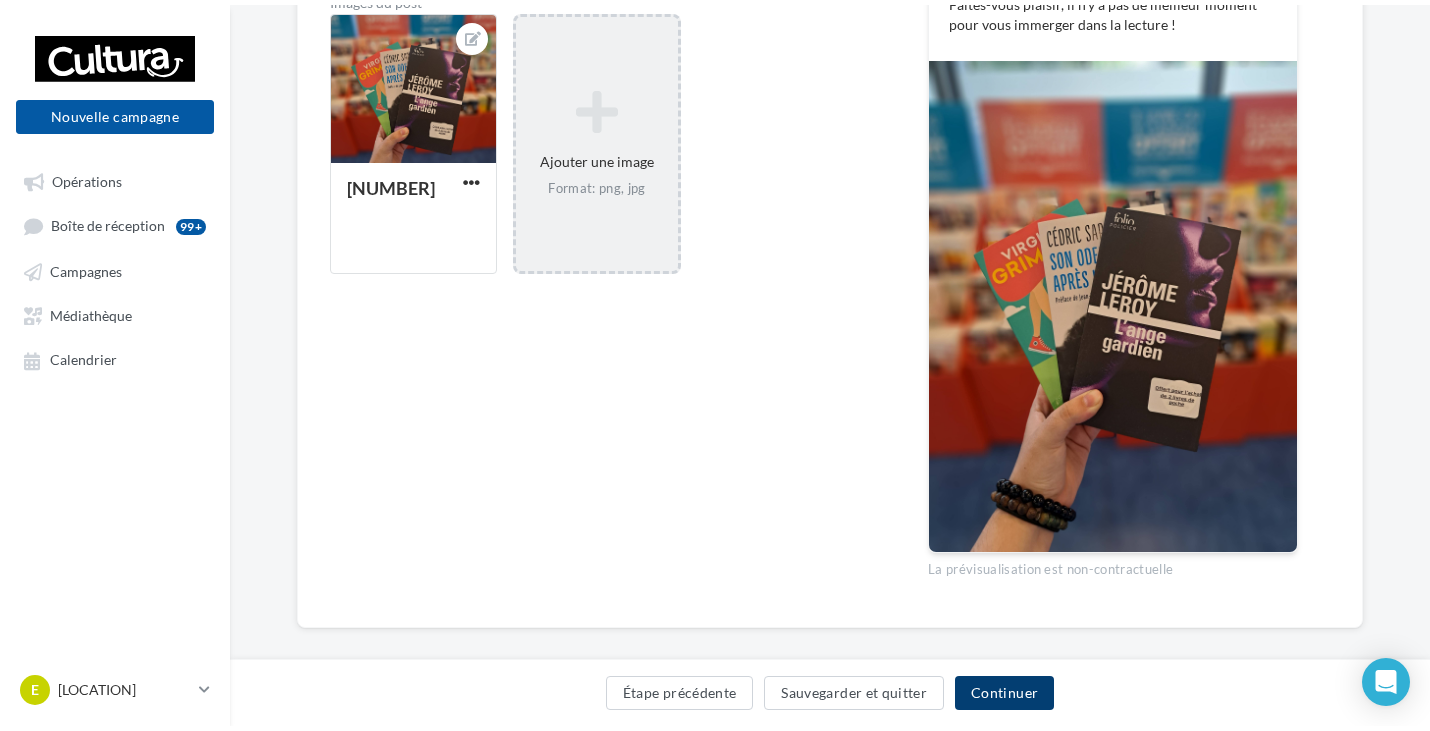 scroll, scrollTop: 0, scrollLeft: 0, axis: both 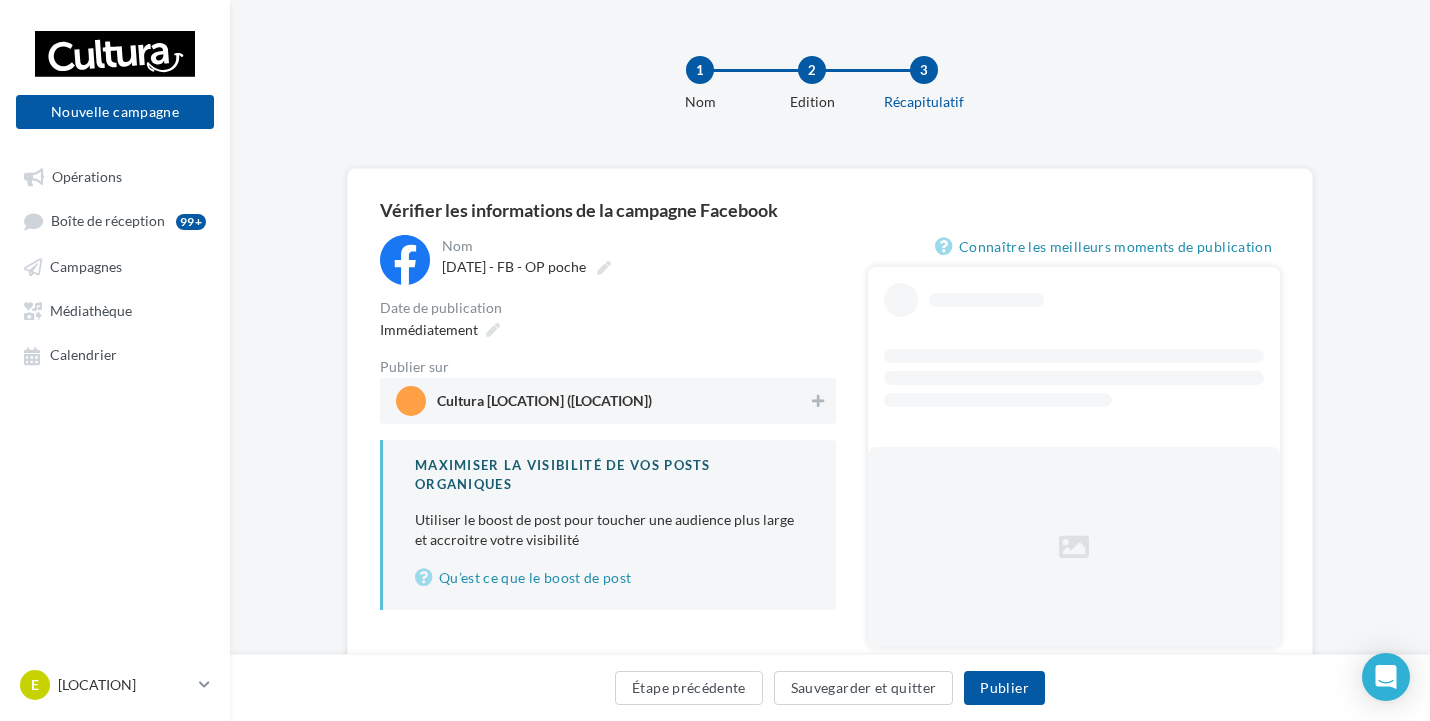 click on "Cultura Épagny (Épagny)" at bounding box center (602, 401) 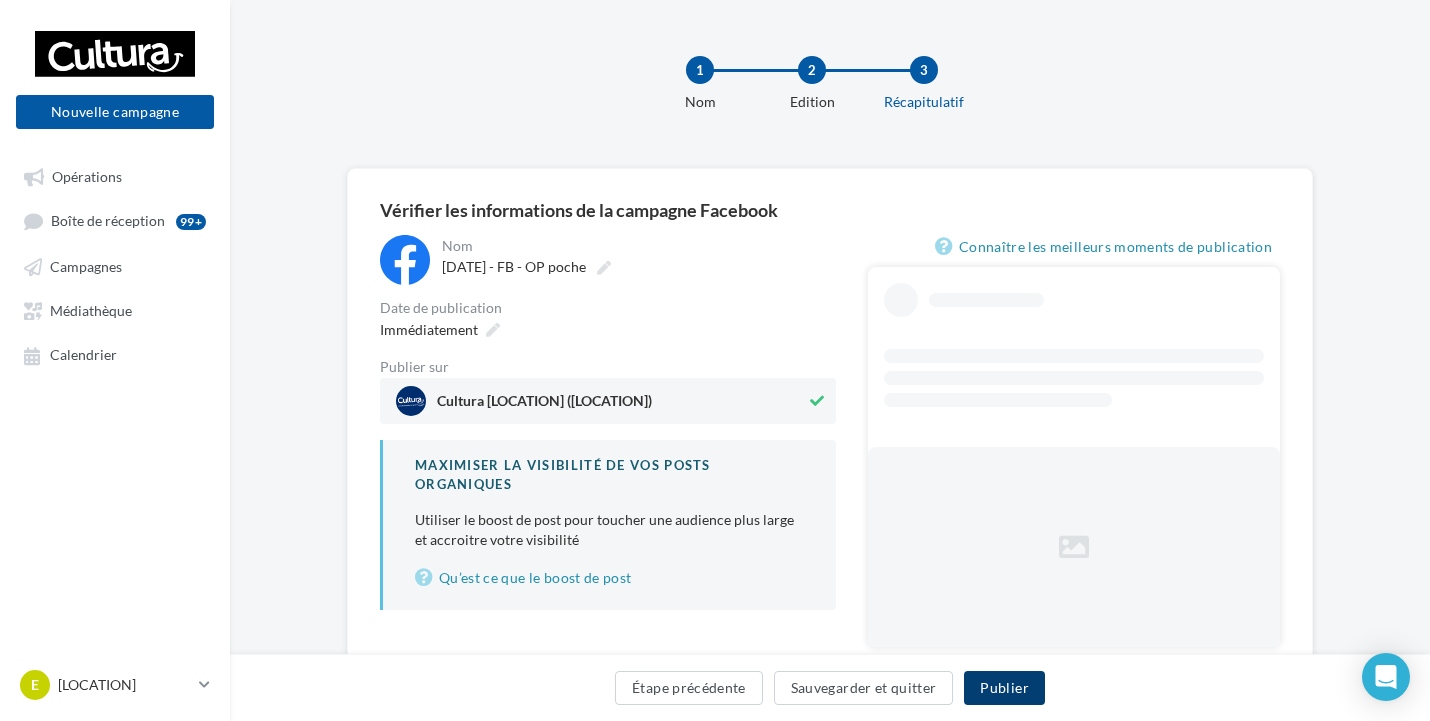 click on "Publier" at bounding box center [1004, 688] 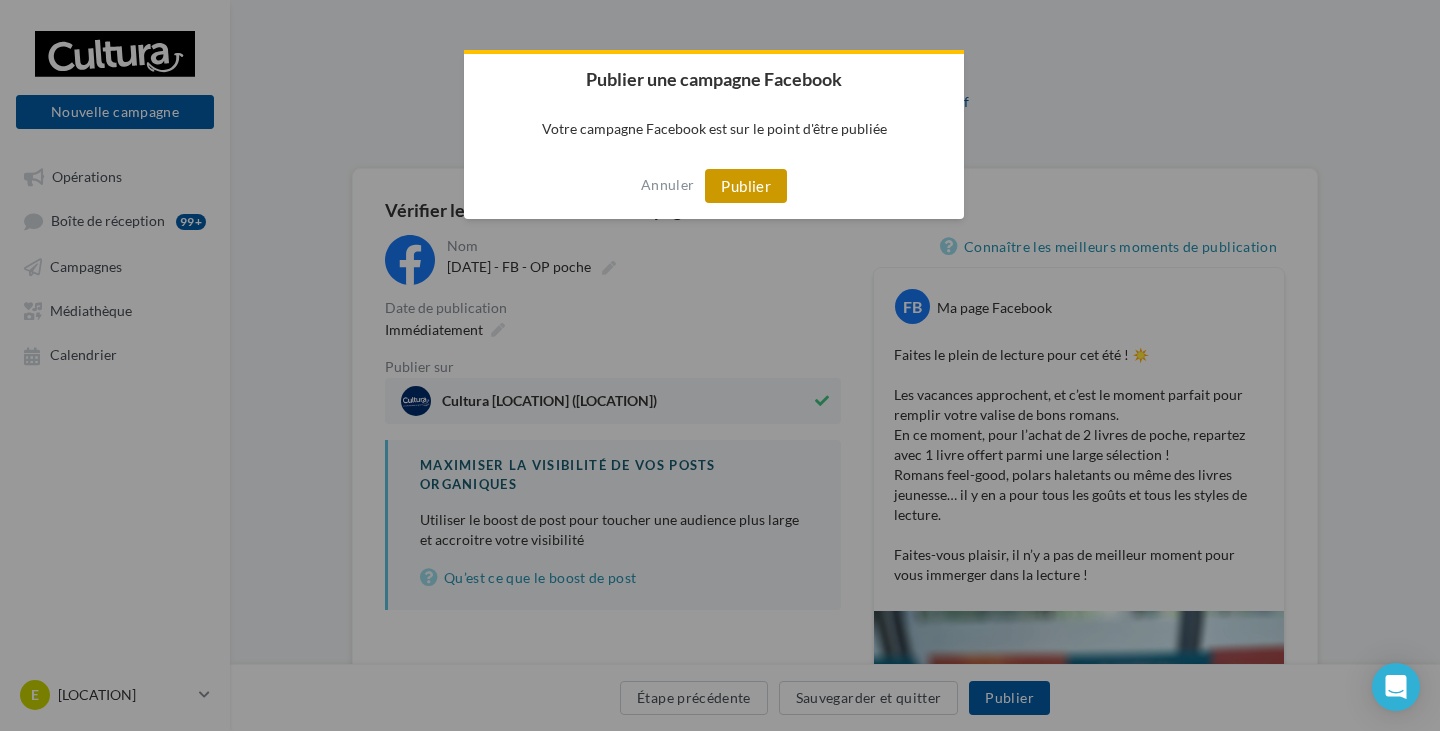 click on "Publier" at bounding box center [746, 186] 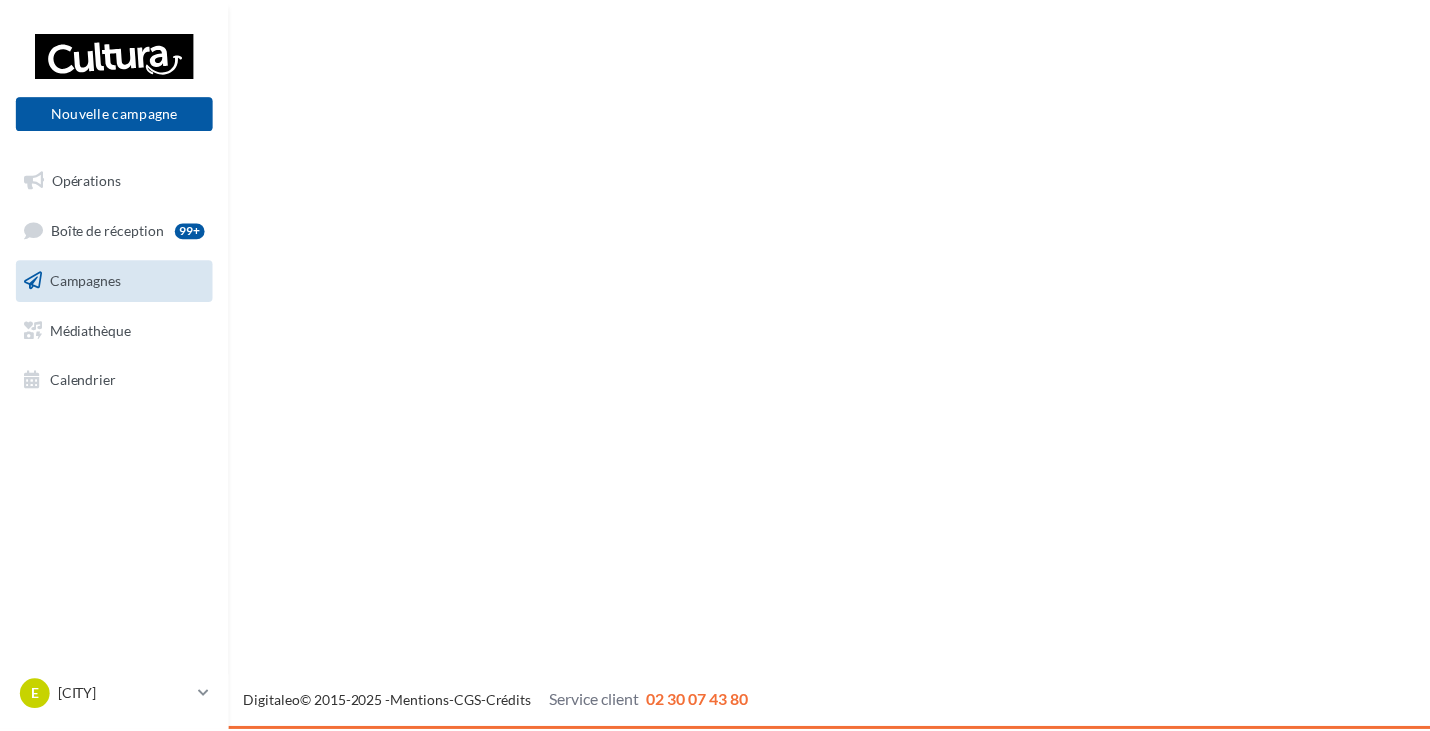 scroll, scrollTop: 0, scrollLeft: 0, axis: both 